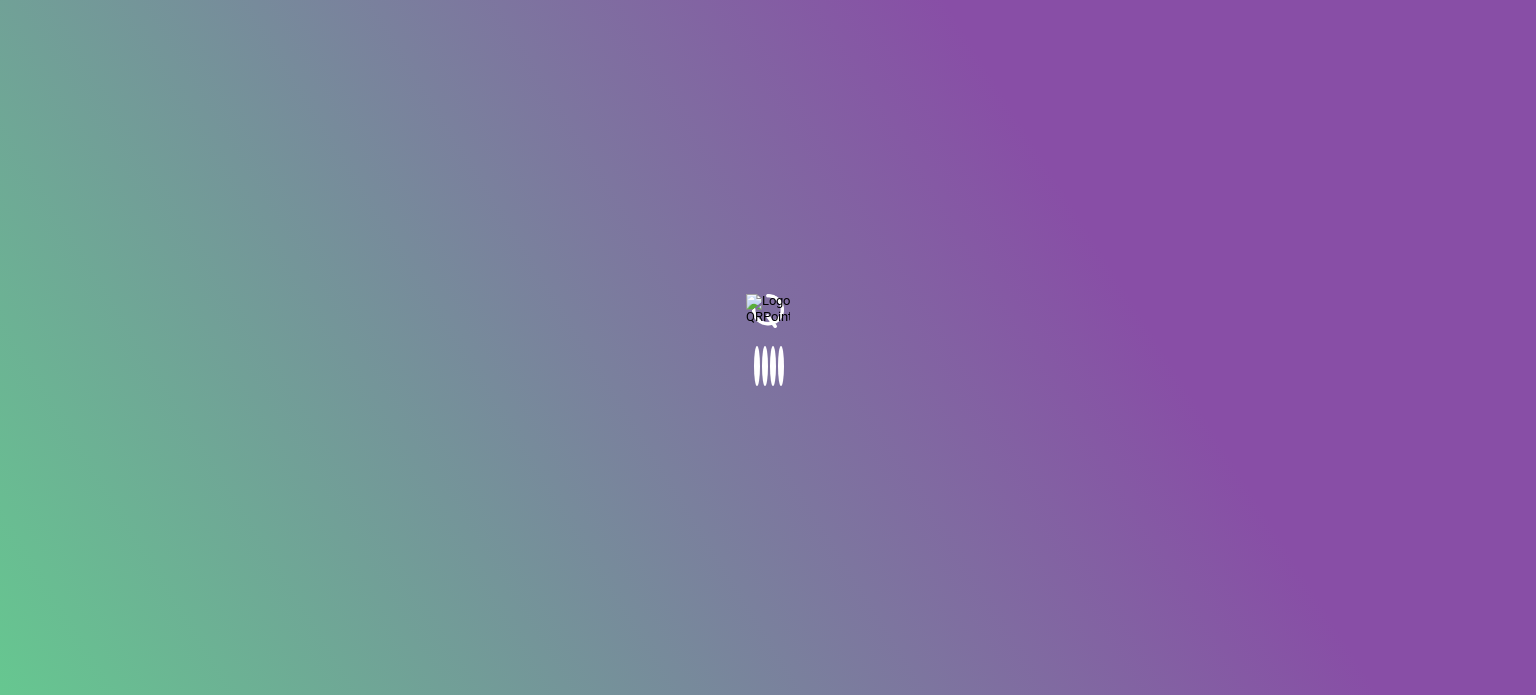 scroll, scrollTop: 0, scrollLeft: 0, axis: both 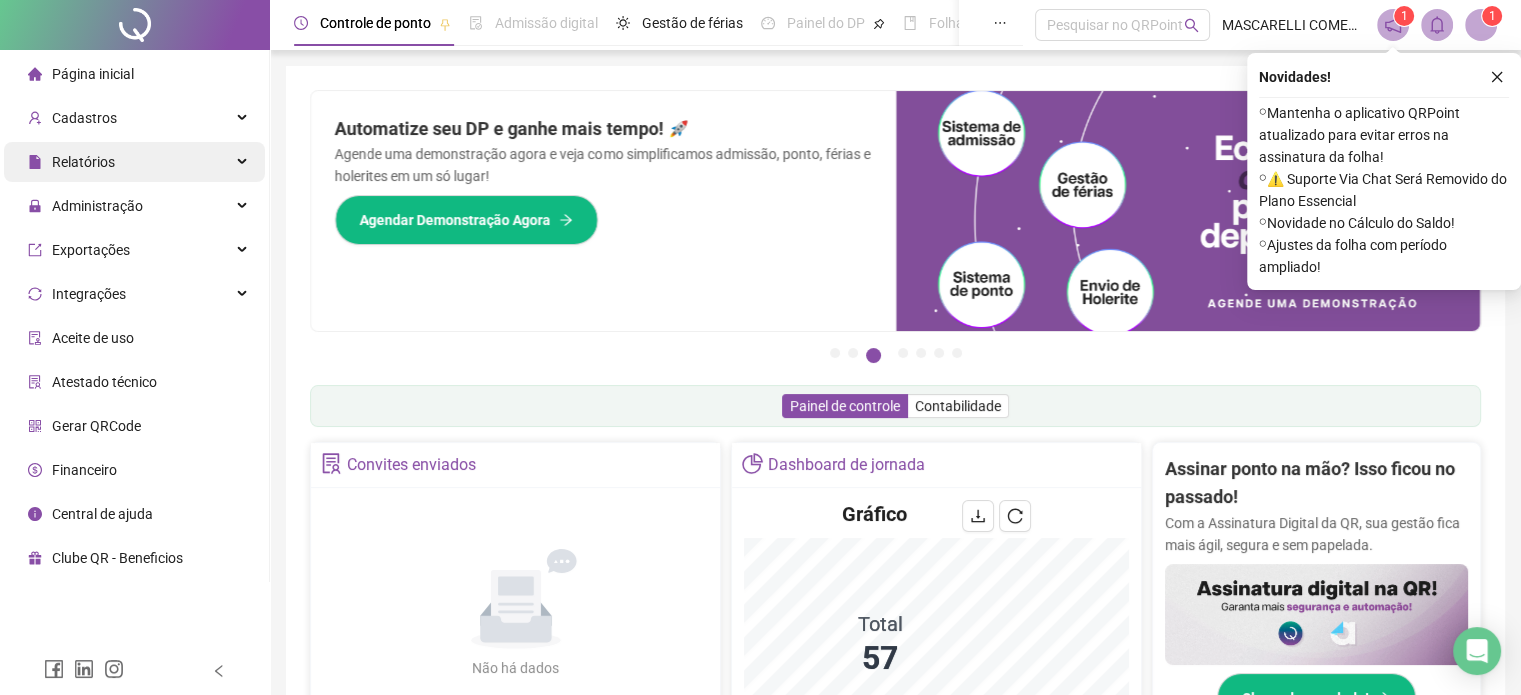 click on "Relatórios" at bounding box center [134, 162] 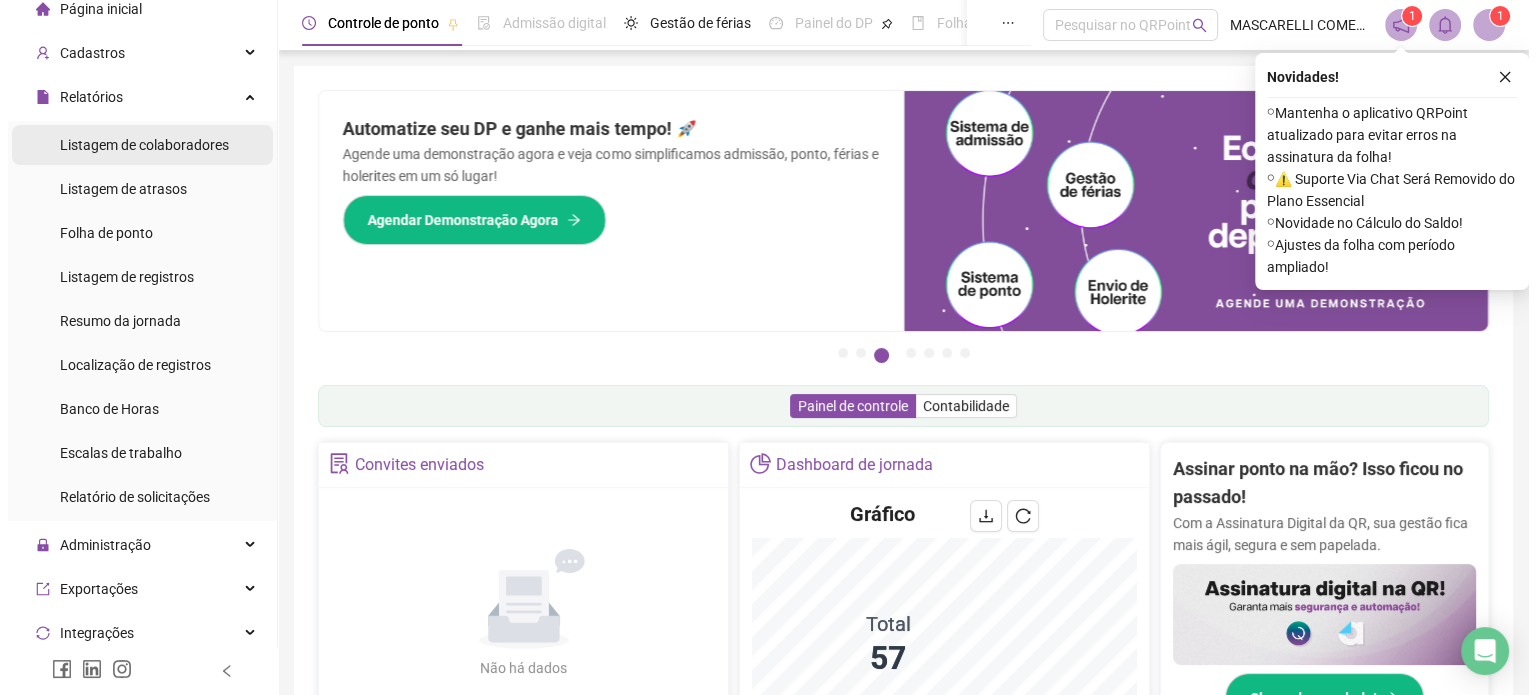 scroll, scrollTop: 100, scrollLeft: 0, axis: vertical 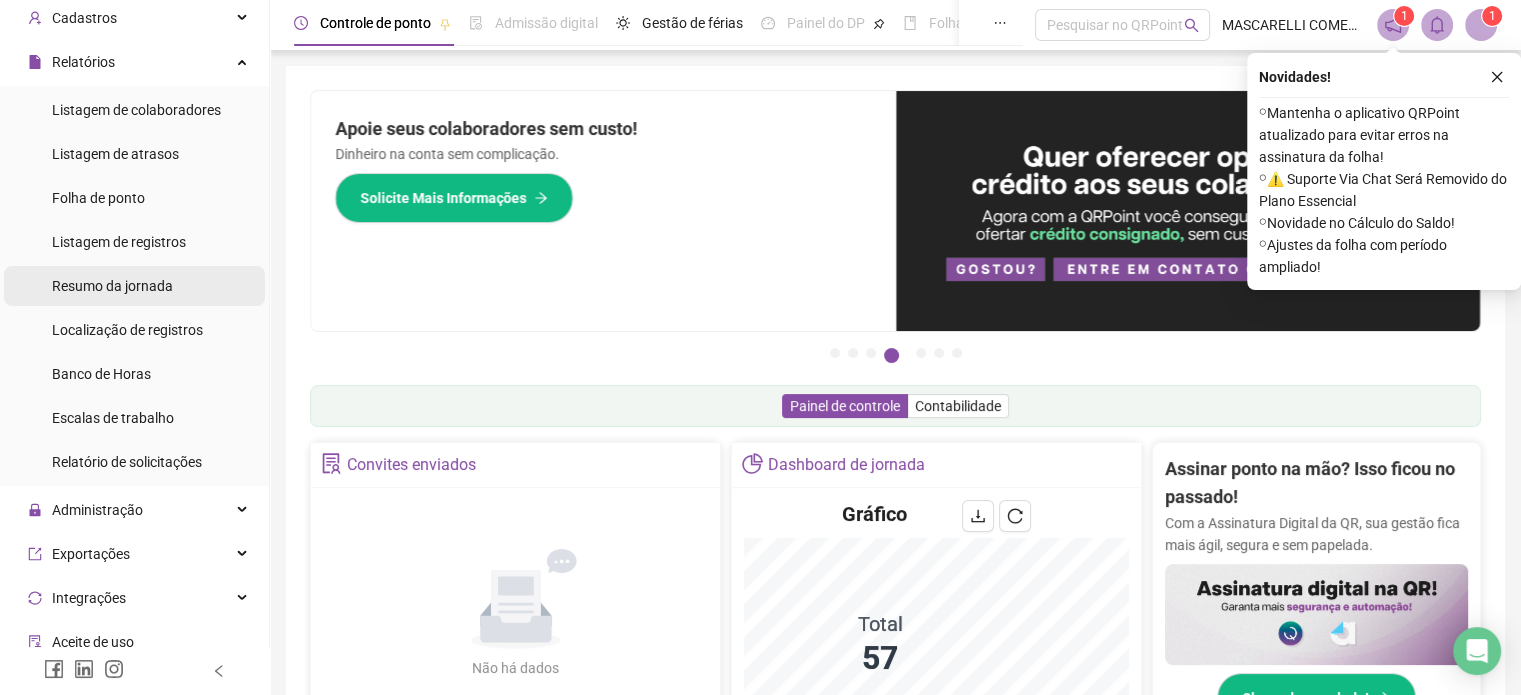 click on "Resumo da jornada" at bounding box center [112, 286] 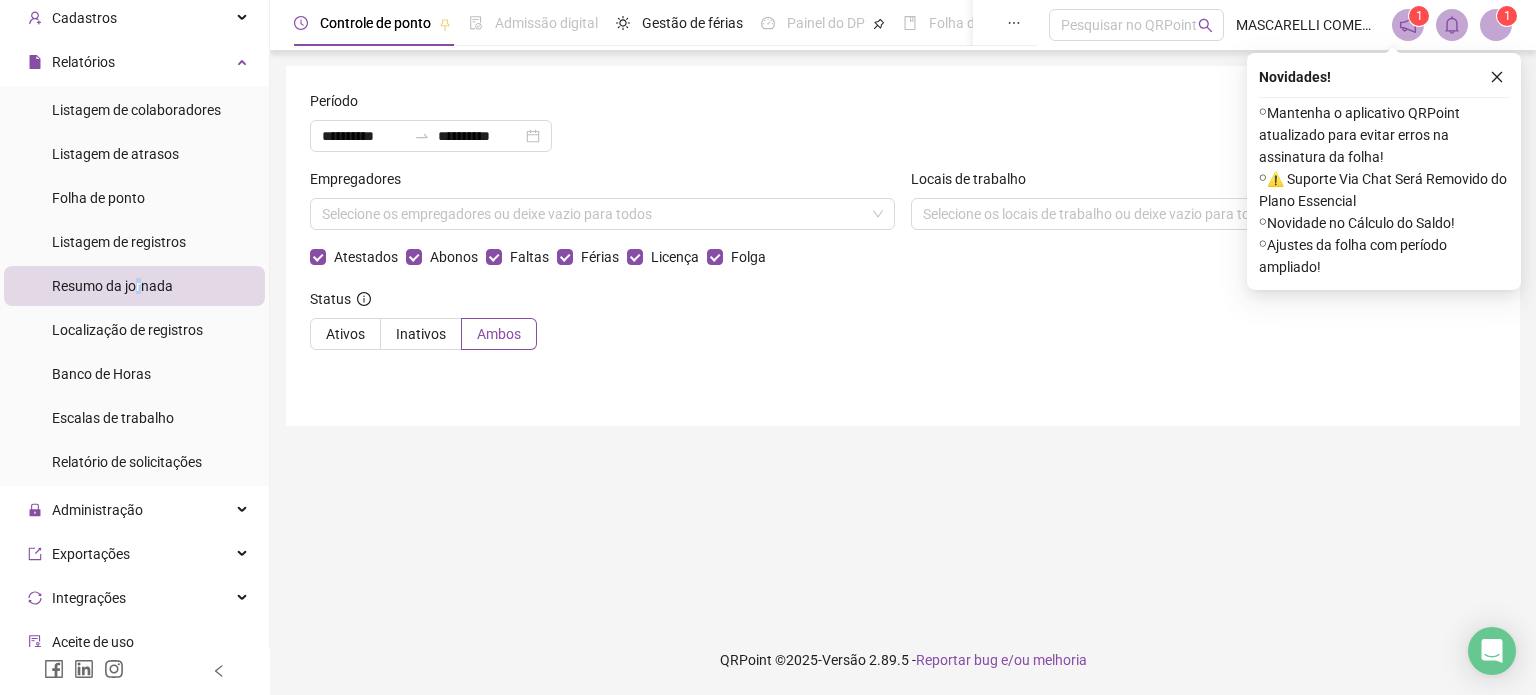 drag, startPoint x: 1492, startPoint y: 73, endPoint x: 1437, endPoint y: 88, distance: 57.00877 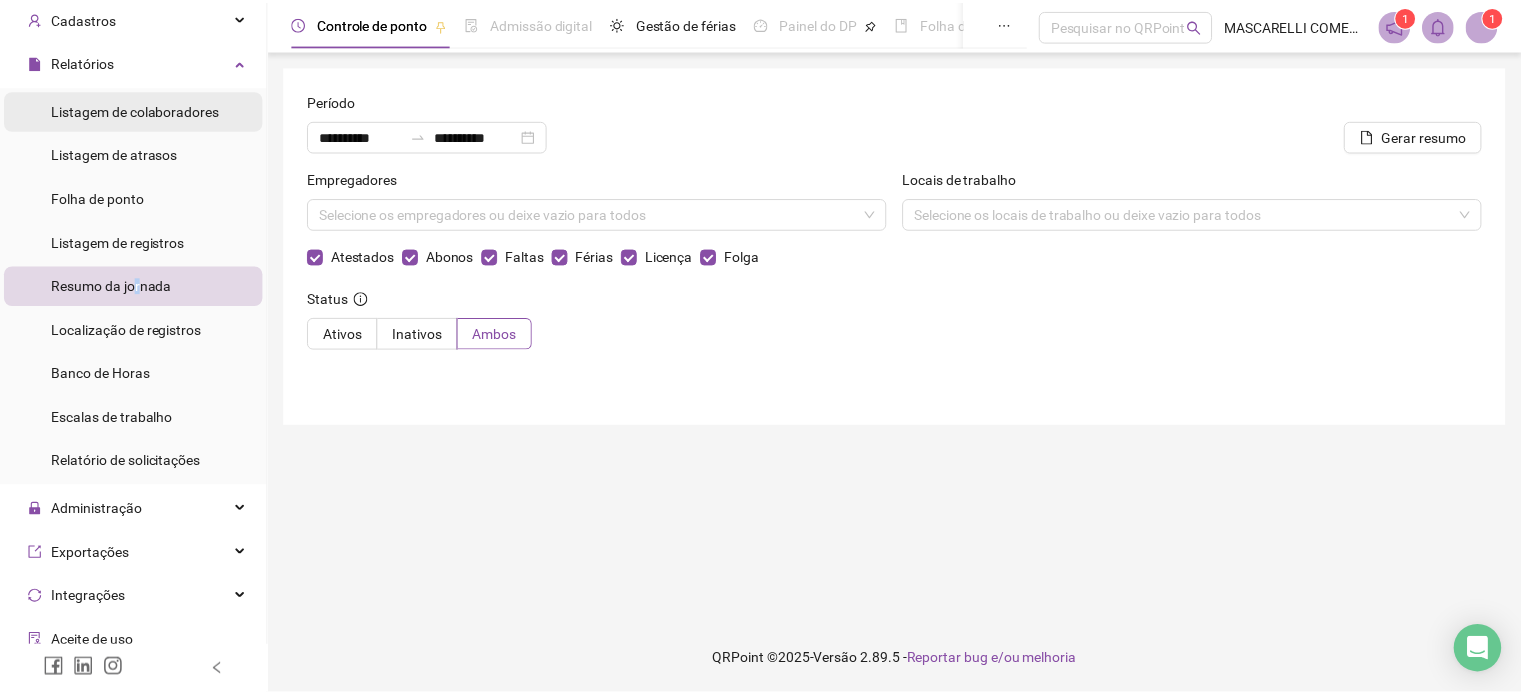scroll, scrollTop: 0, scrollLeft: 0, axis: both 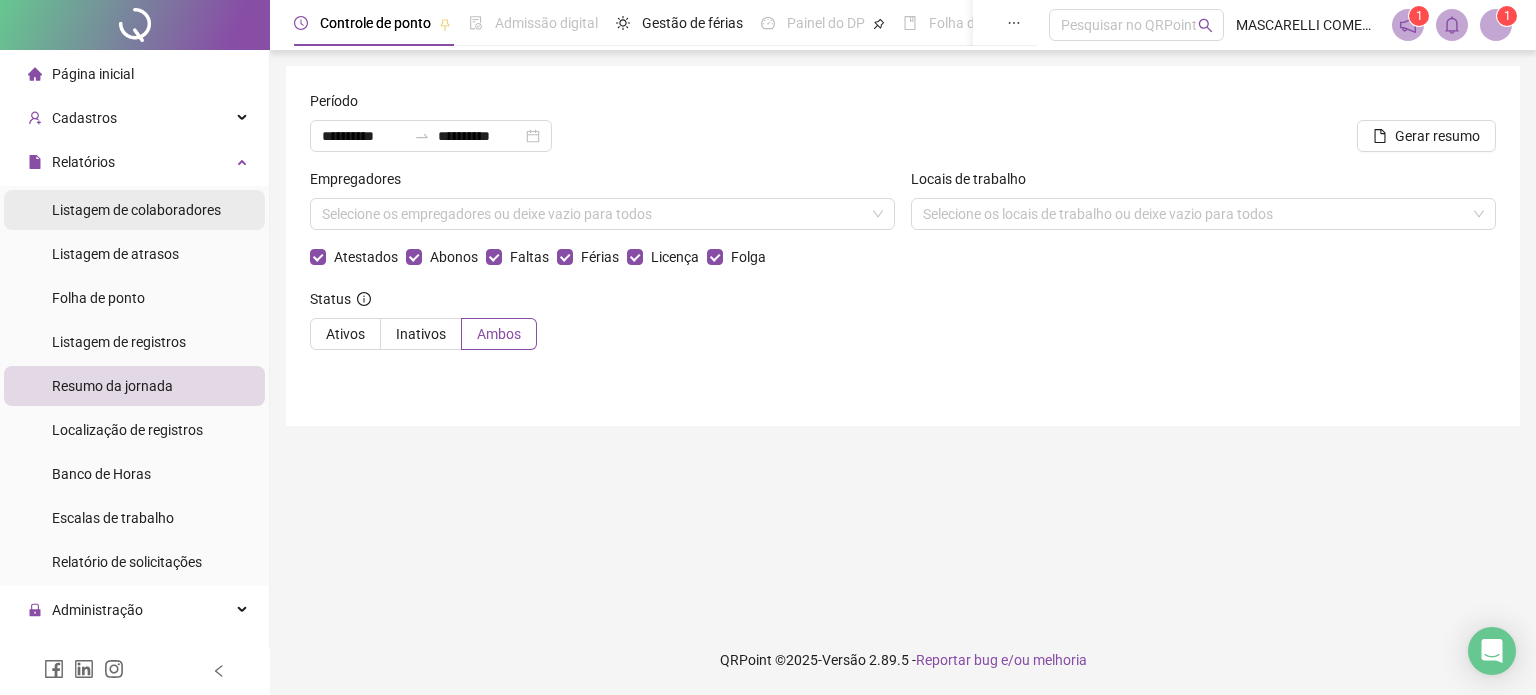 click on "Listagem de colaboradores" at bounding box center [136, 210] 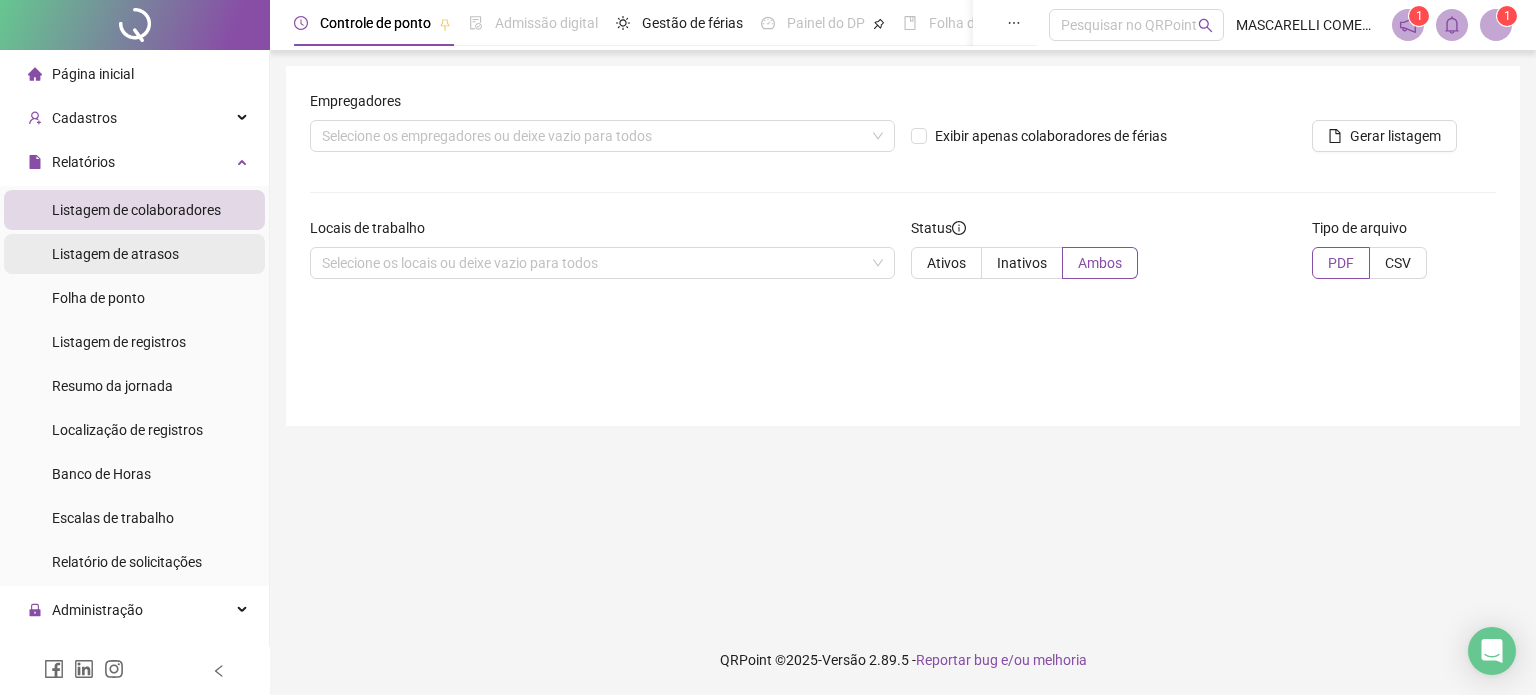 click on "Listagem de atrasos" at bounding box center (115, 254) 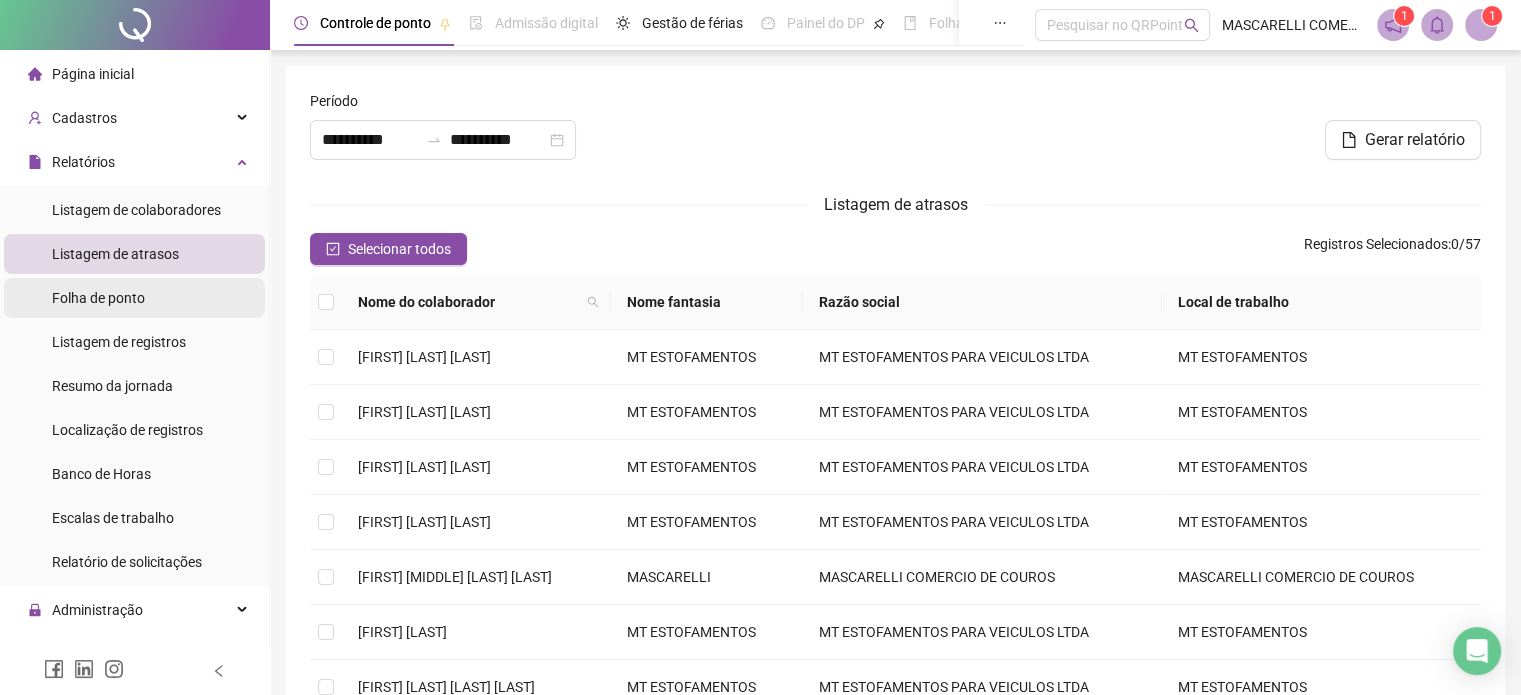click on "Folha de ponto" at bounding box center [98, 298] 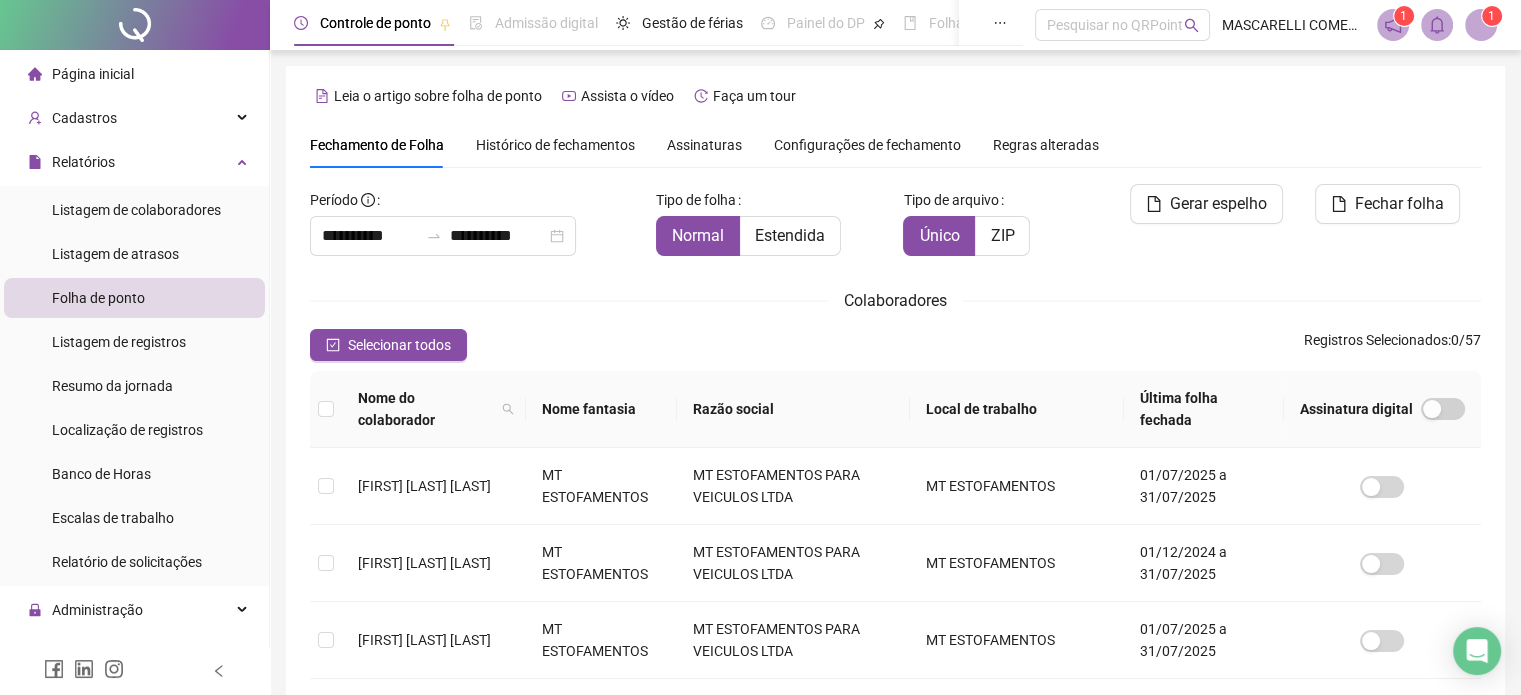 scroll, scrollTop: 61, scrollLeft: 0, axis: vertical 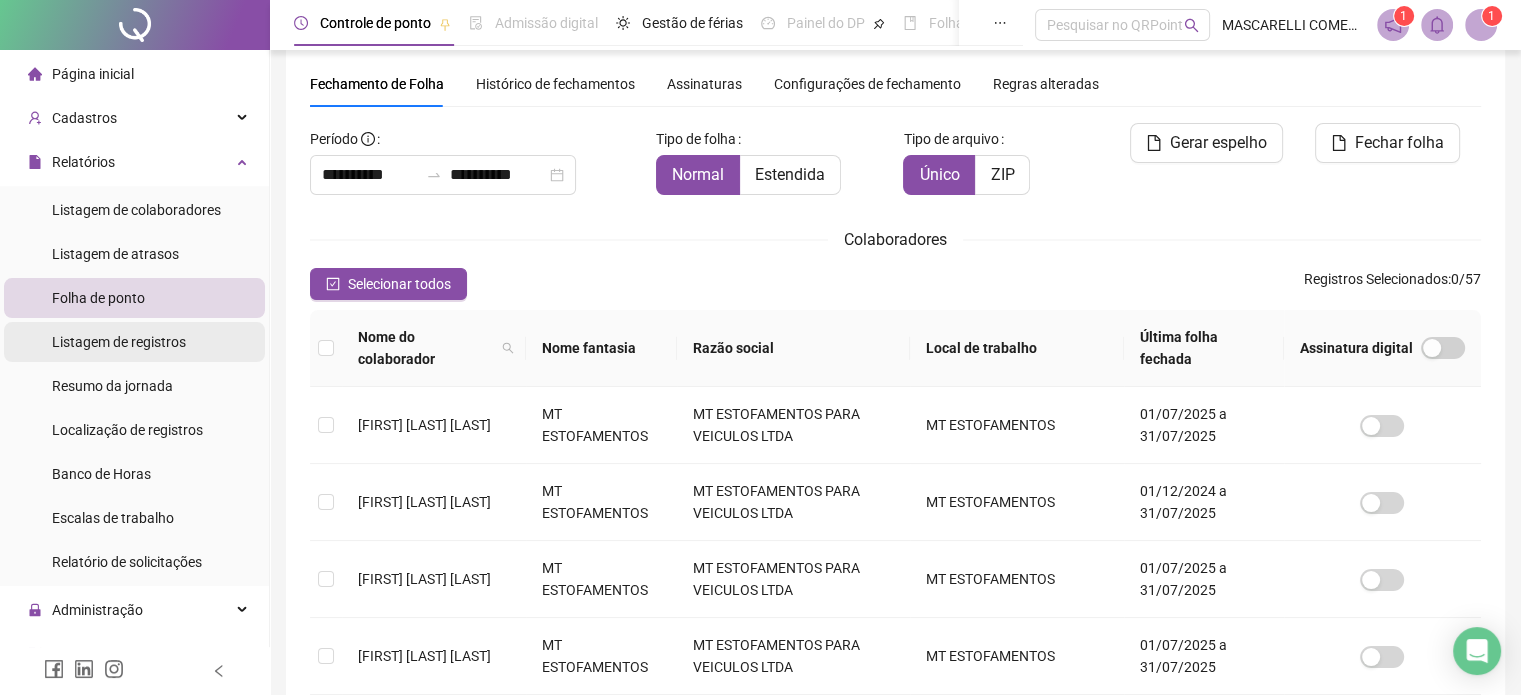 click on "Listagem de registros" at bounding box center [119, 342] 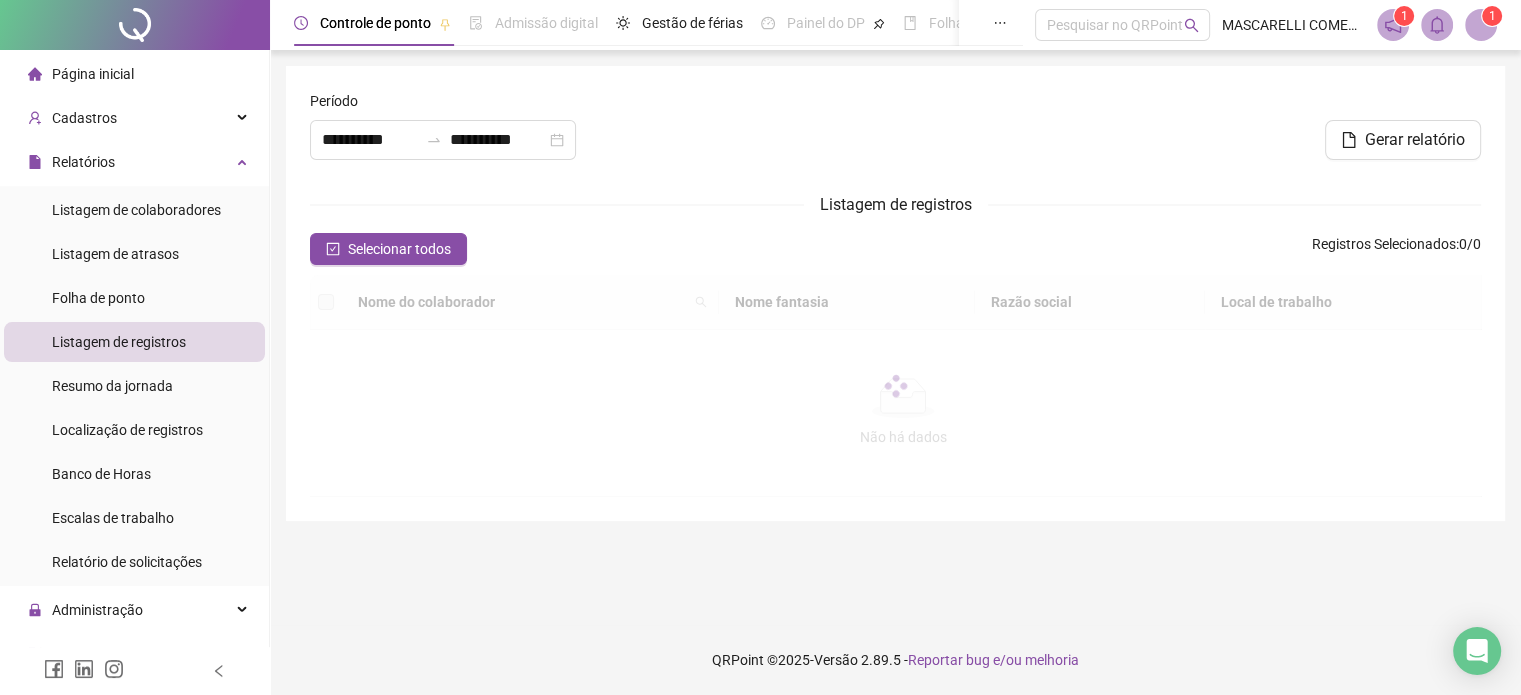 scroll, scrollTop: 0, scrollLeft: 0, axis: both 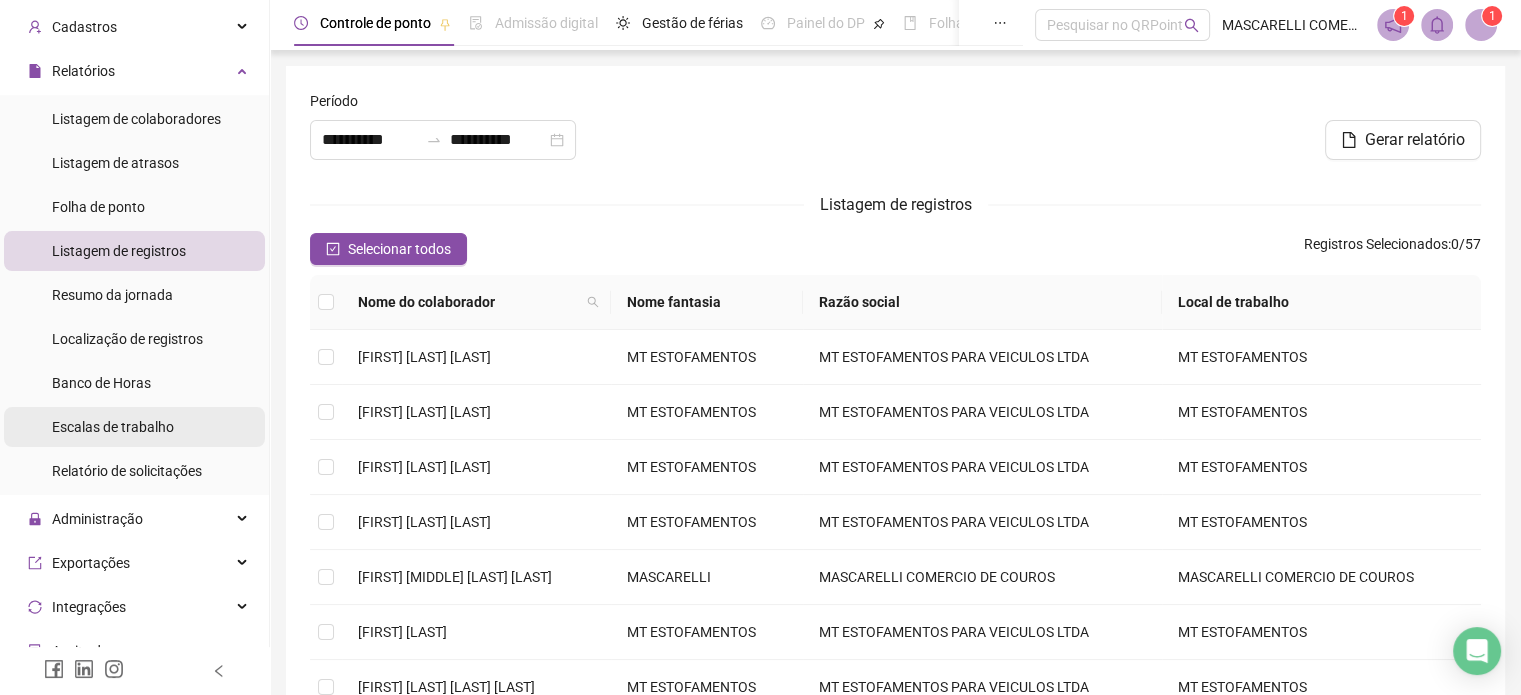 click on "Escalas de trabalho" at bounding box center (113, 427) 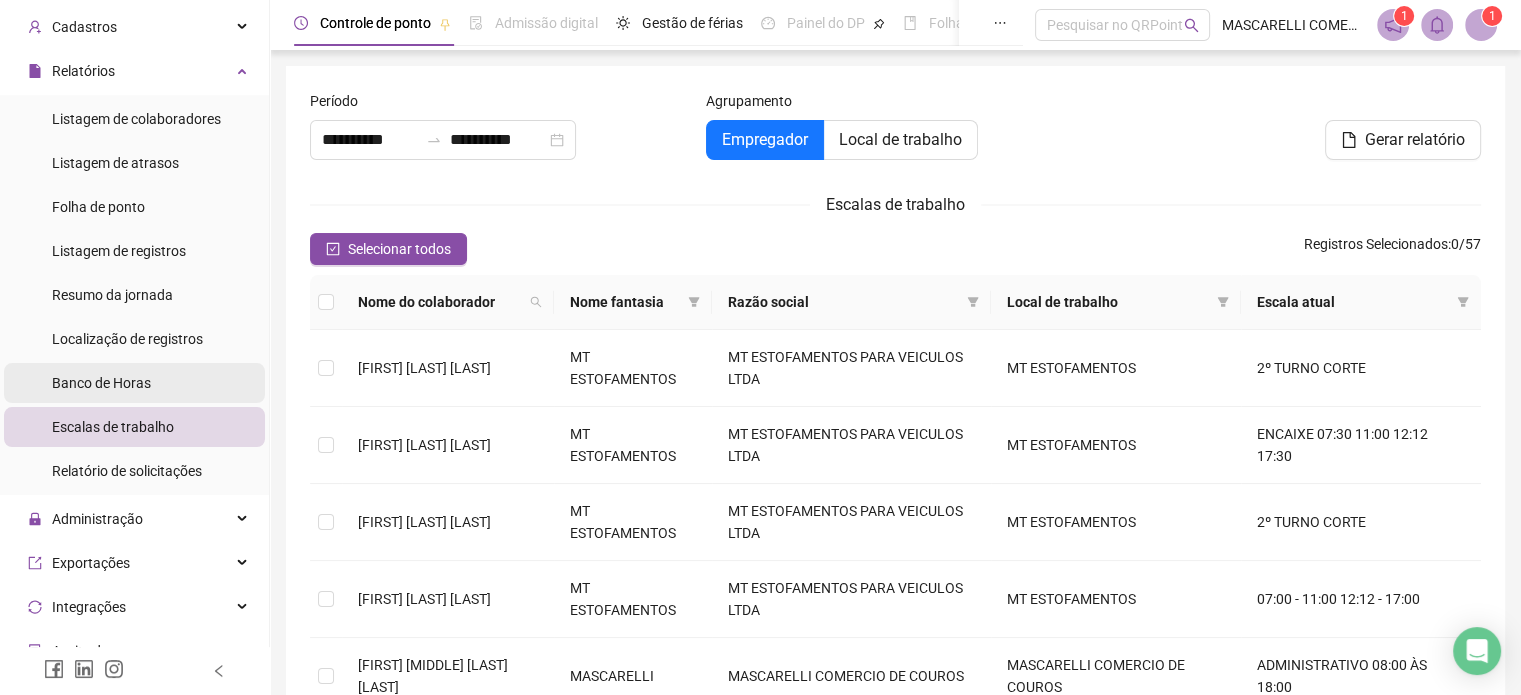 click on "Banco de Horas" at bounding box center (101, 383) 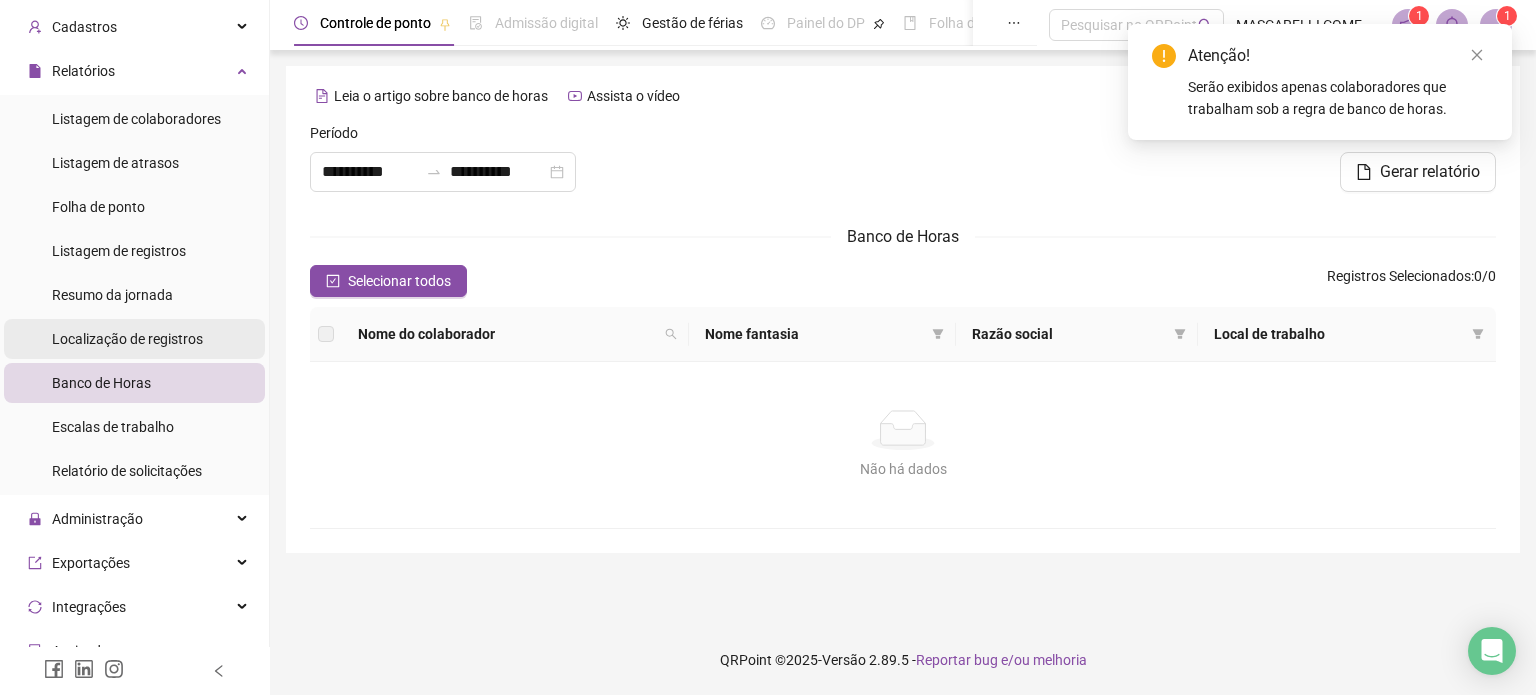 click on "Localização de registros" at bounding box center (127, 339) 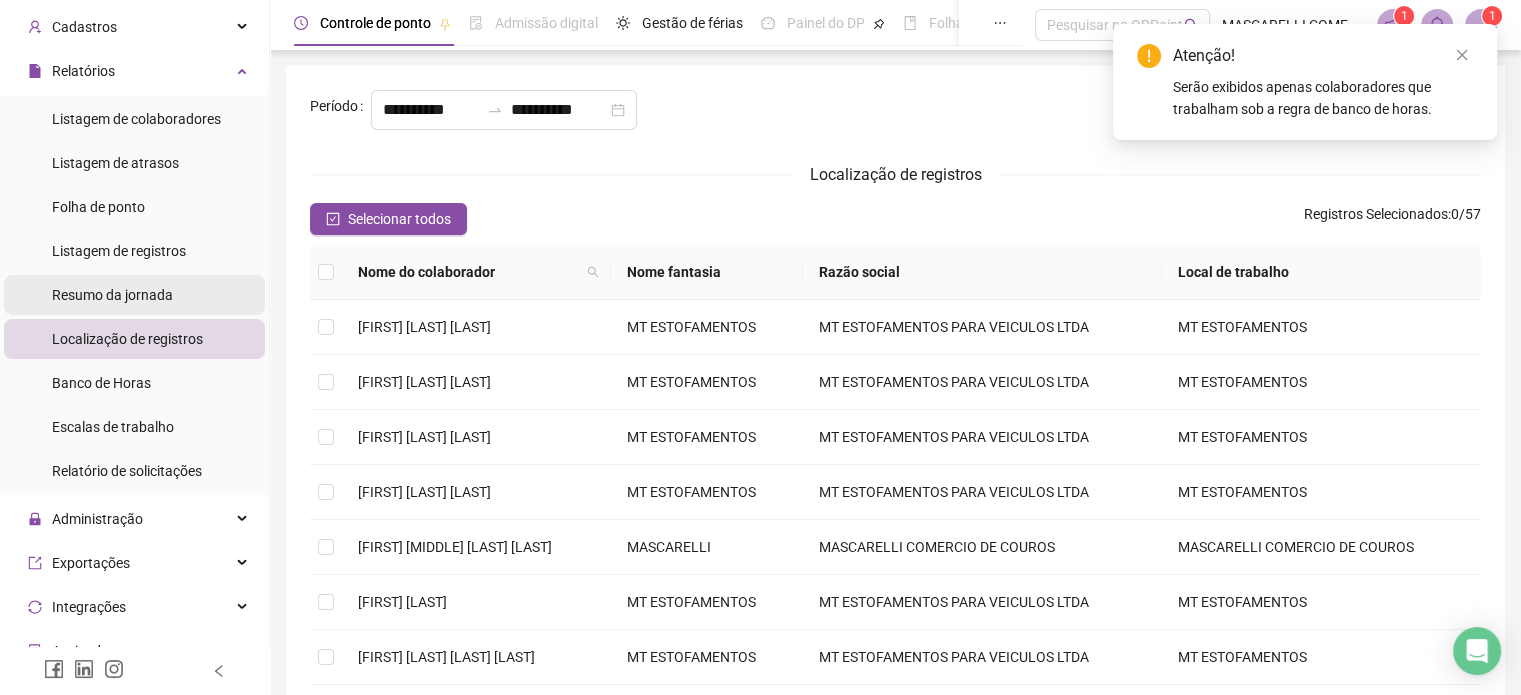 click on "Resumo da jornada" at bounding box center (112, 295) 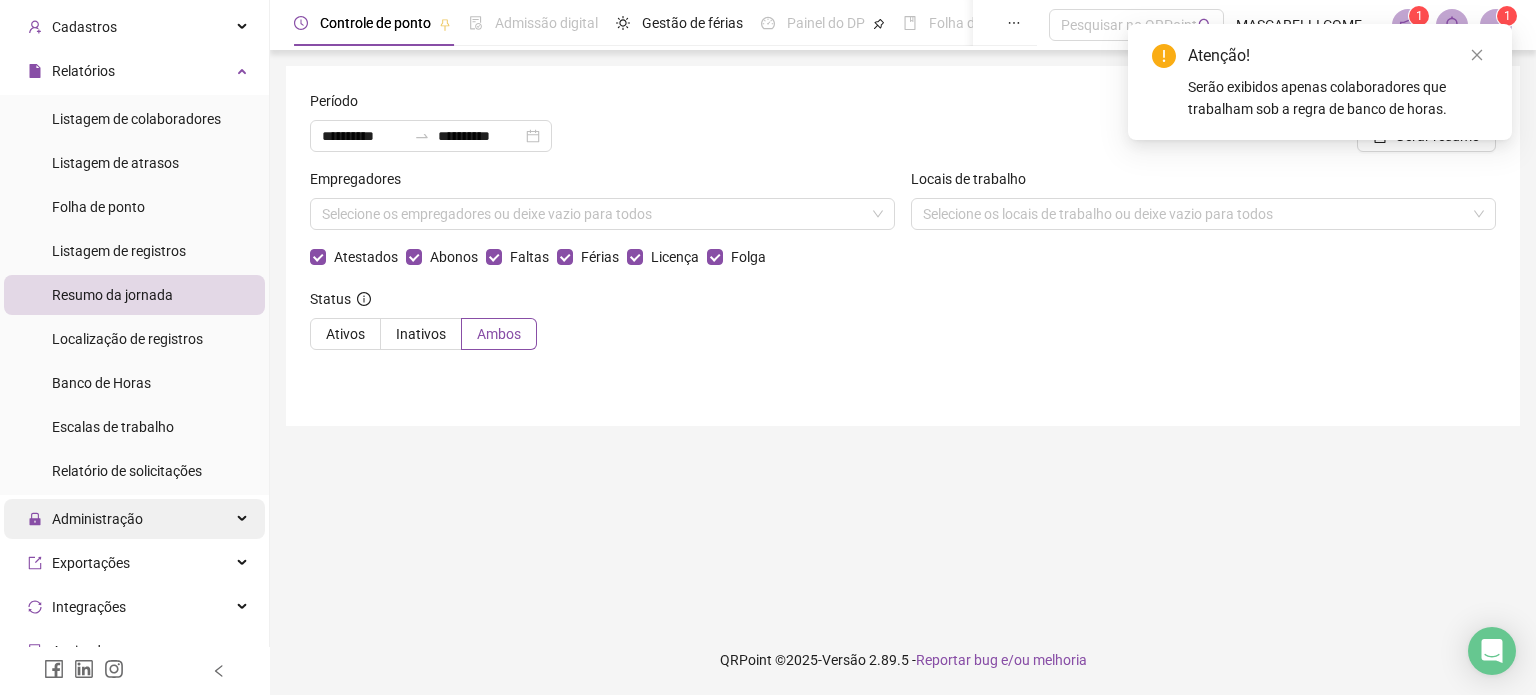 click on "Administração" at bounding box center (97, 519) 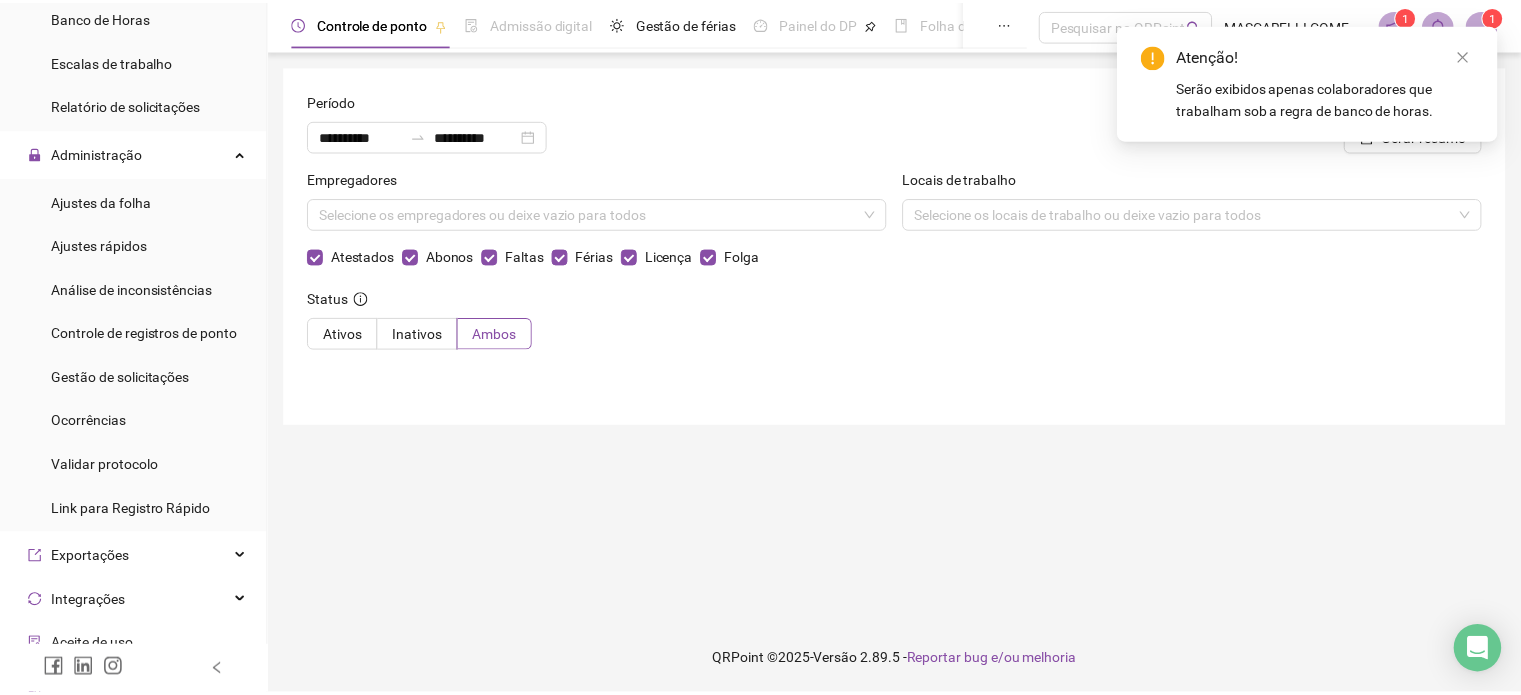 scroll, scrollTop: 491, scrollLeft: 0, axis: vertical 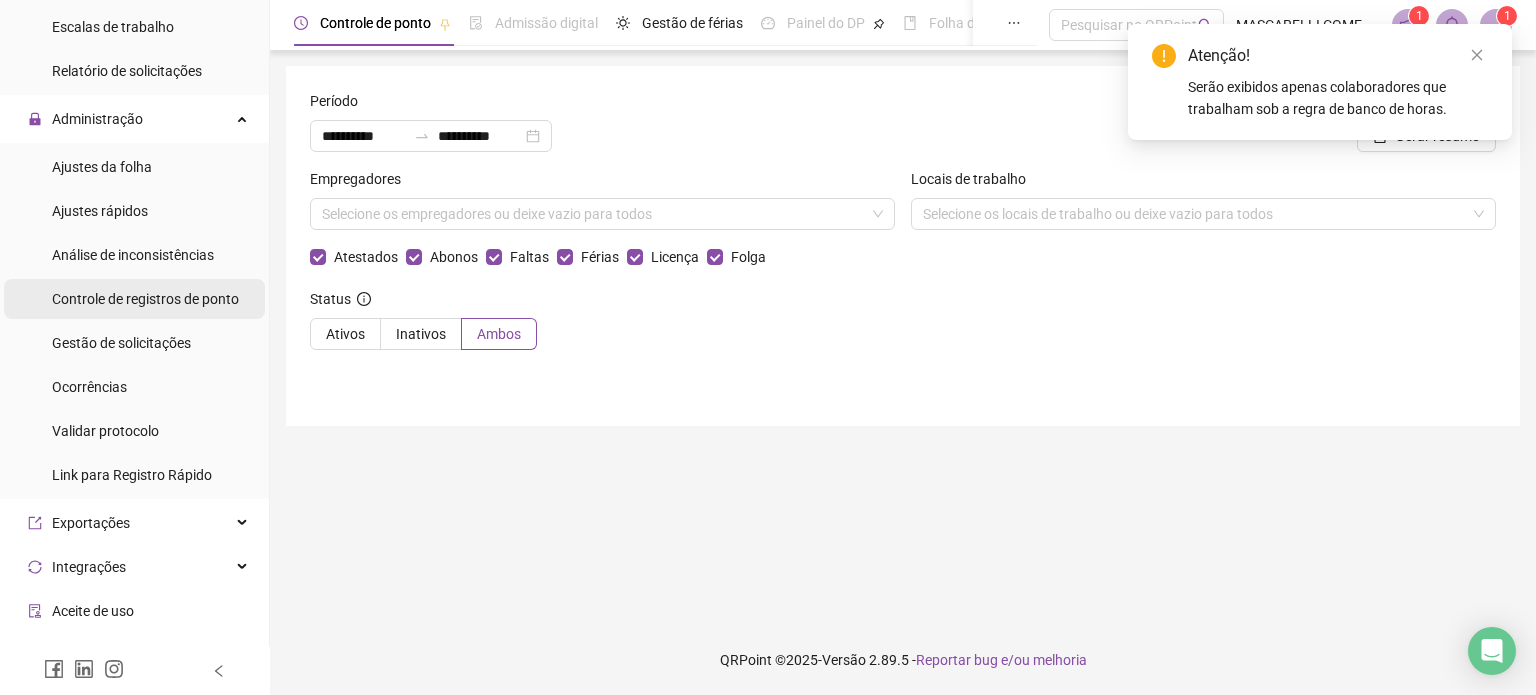 click on "Controle de registros de ponto" at bounding box center [145, 299] 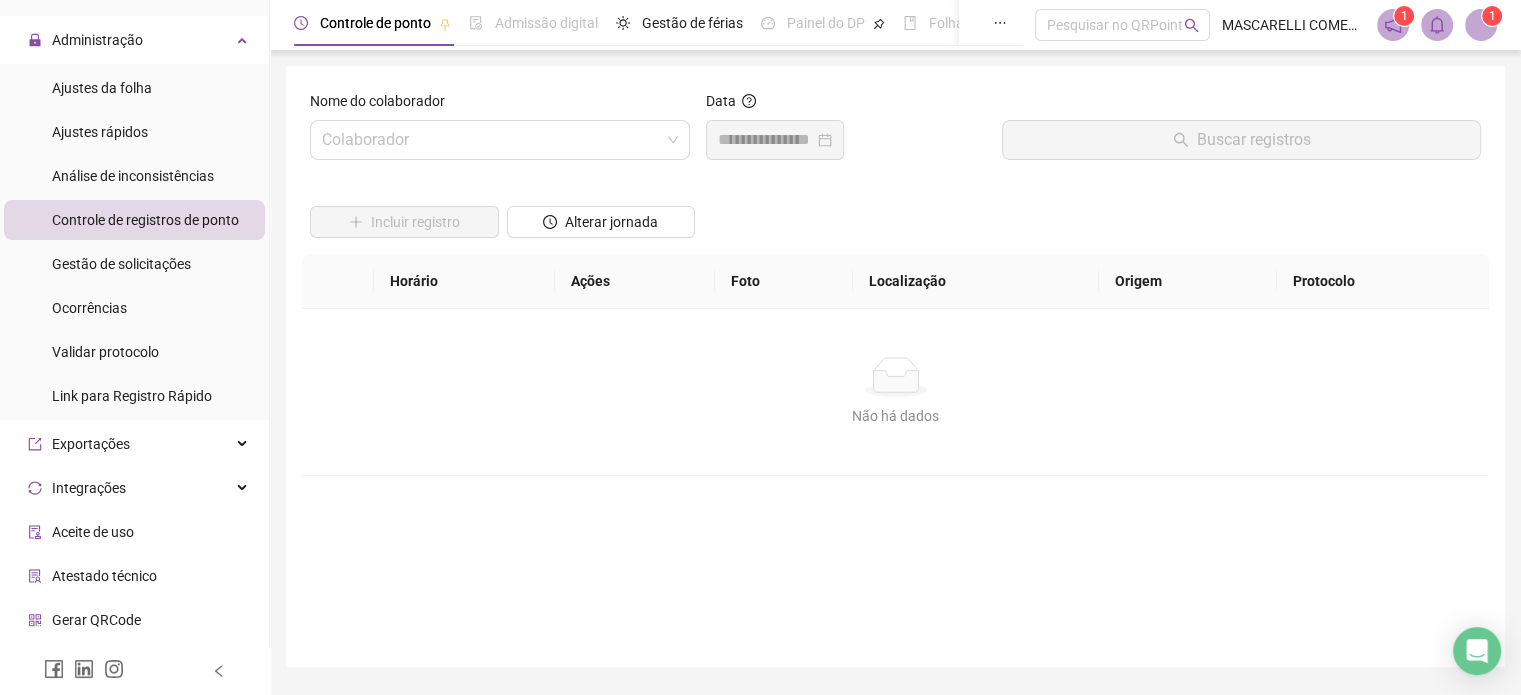scroll, scrollTop: 591, scrollLeft: 0, axis: vertical 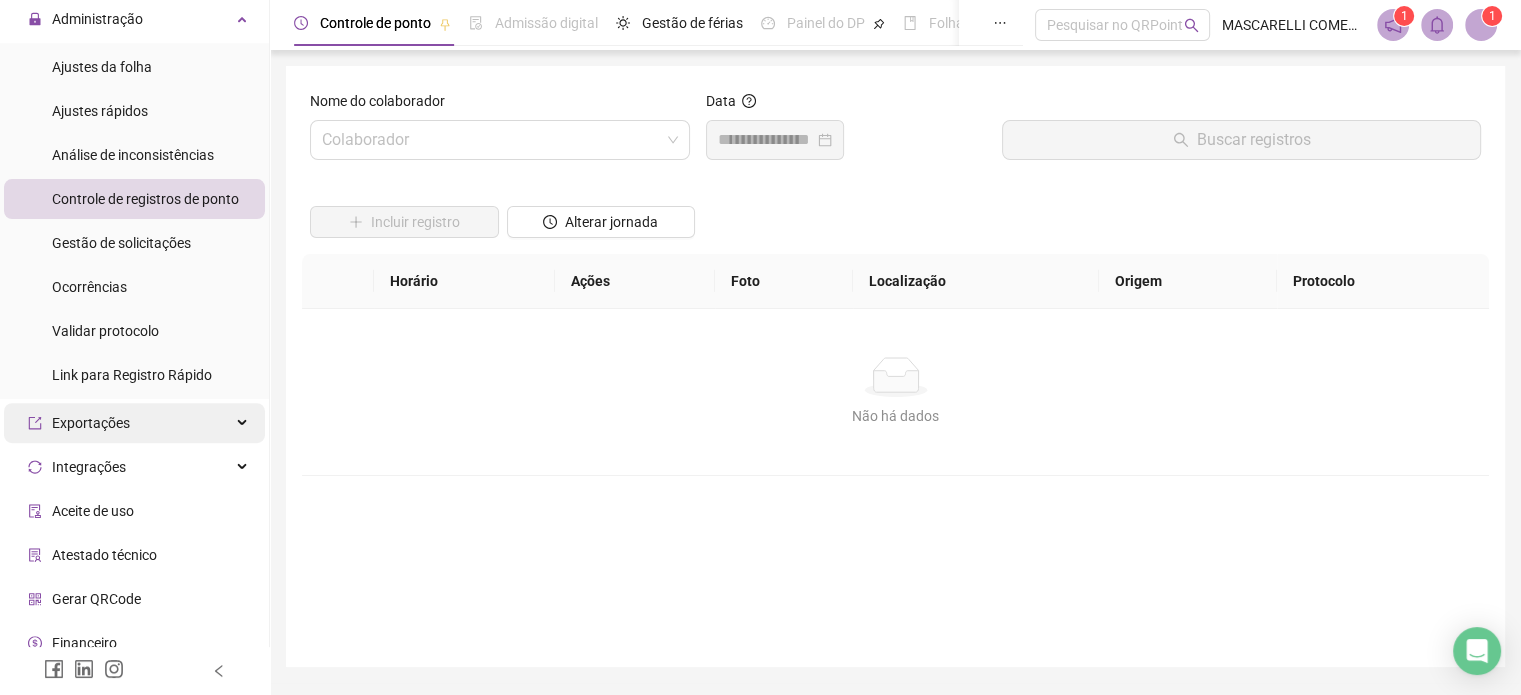 click on "Exportações" at bounding box center [134, 423] 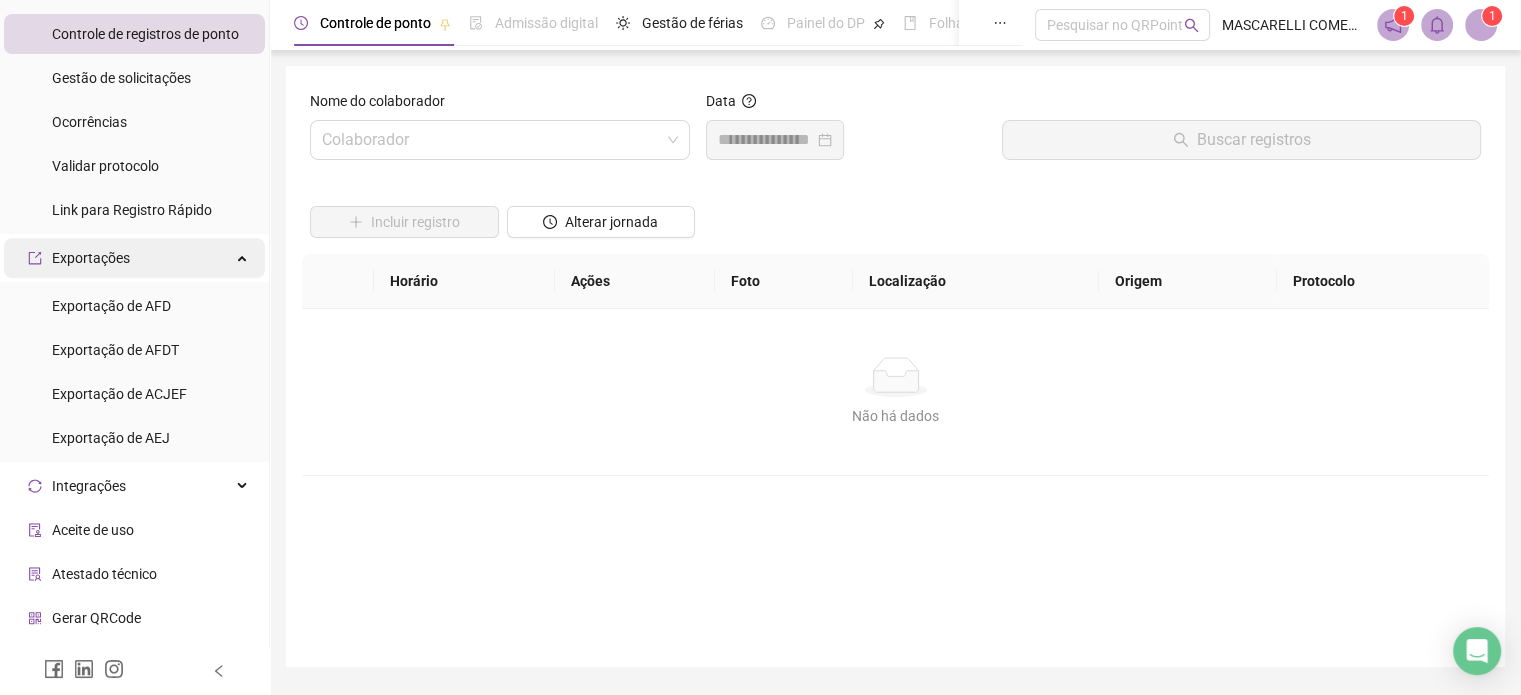 scroll, scrollTop: 791, scrollLeft: 0, axis: vertical 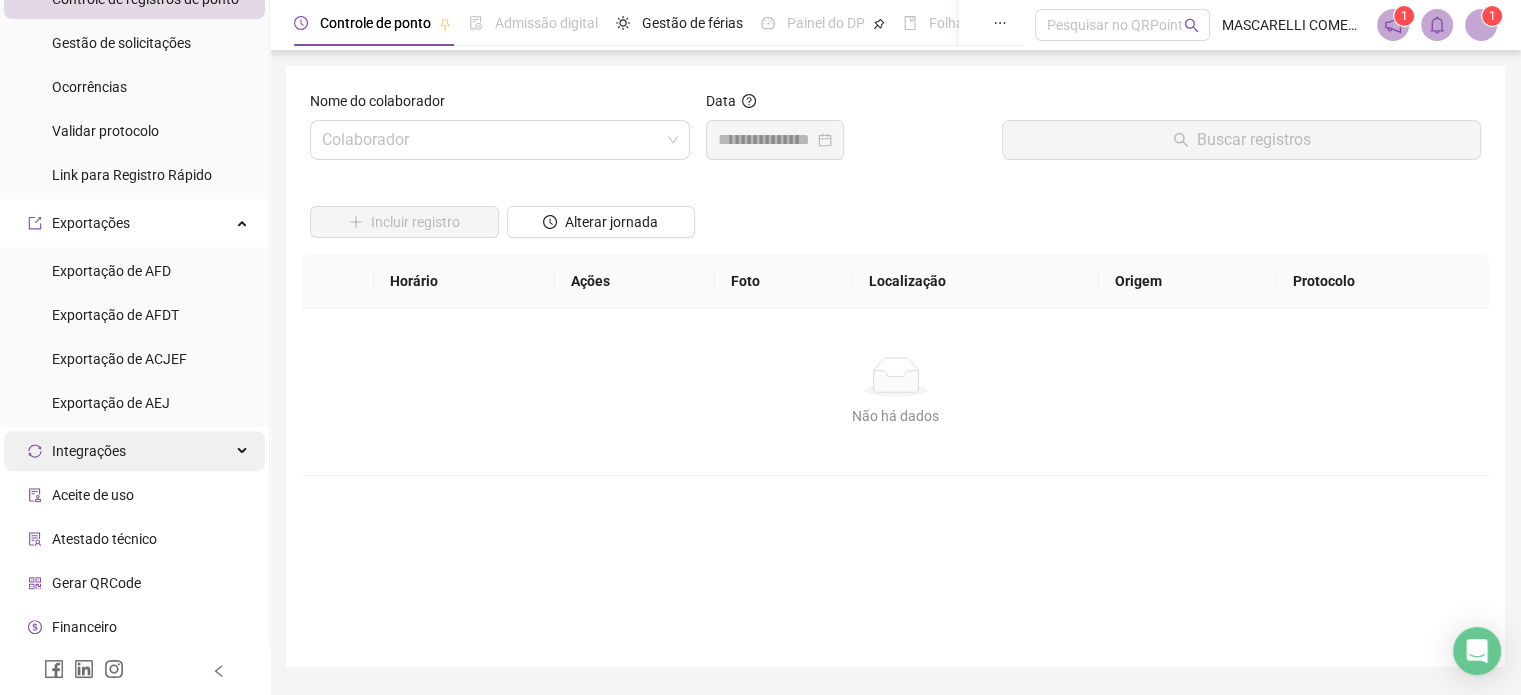 click on "Integrações" at bounding box center [134, 451] 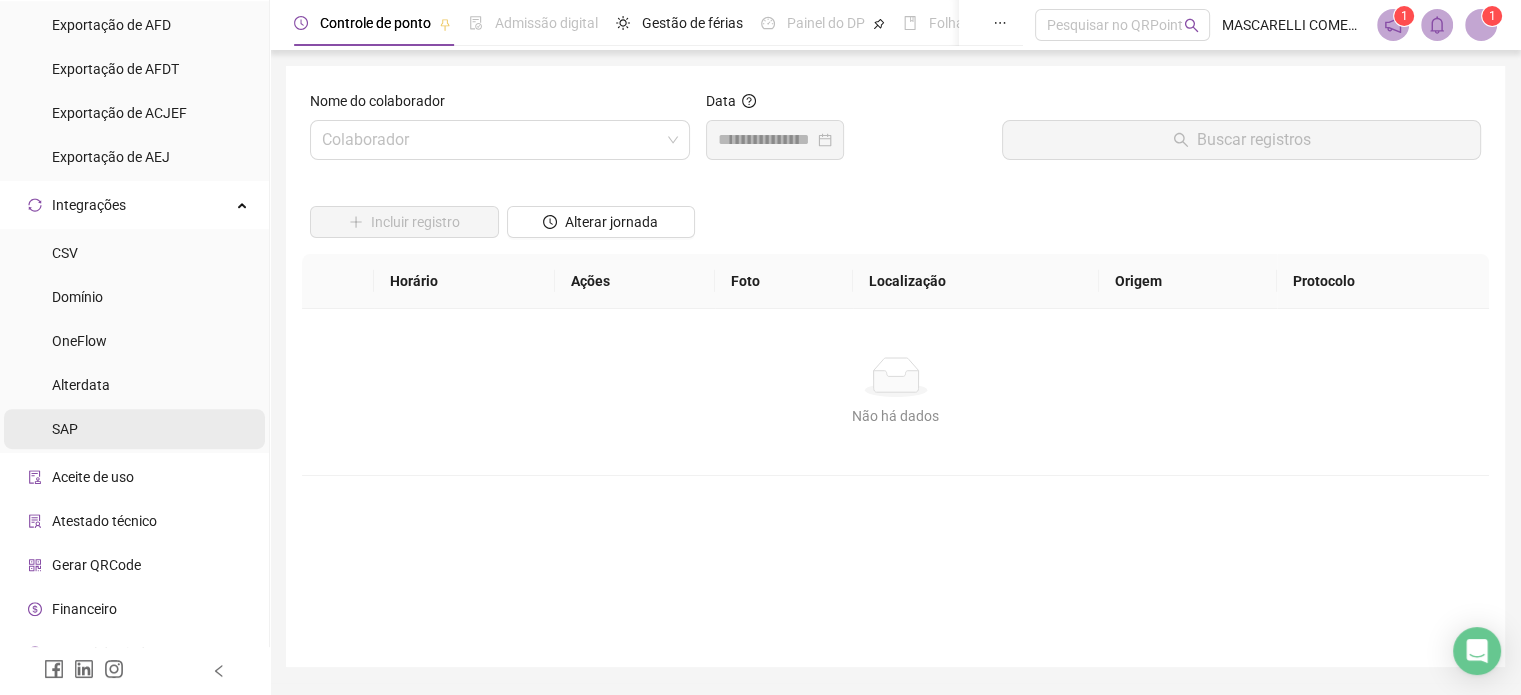 scroll, scrollTop: 1063, scrollLeft: 0, axis: vertical 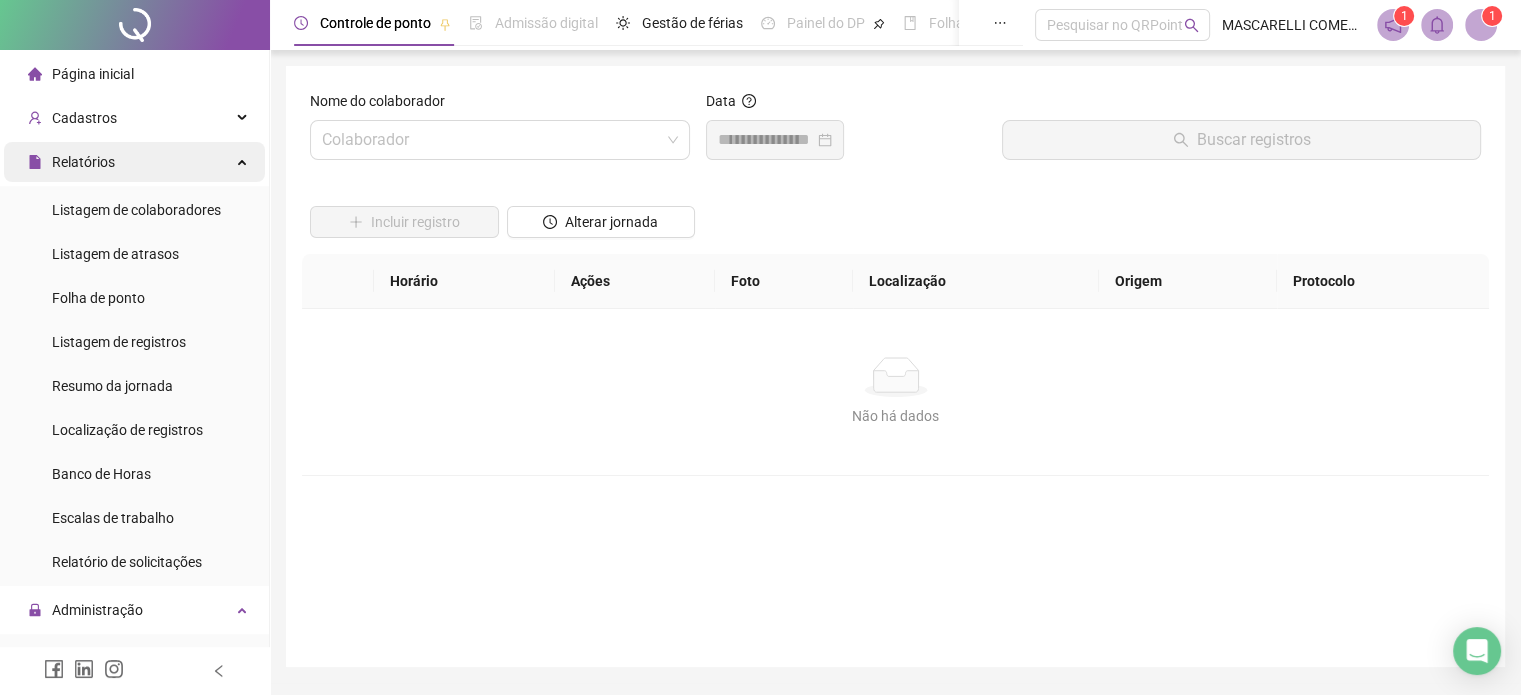 click on "Relatórios" at bounding box center (134, 162) 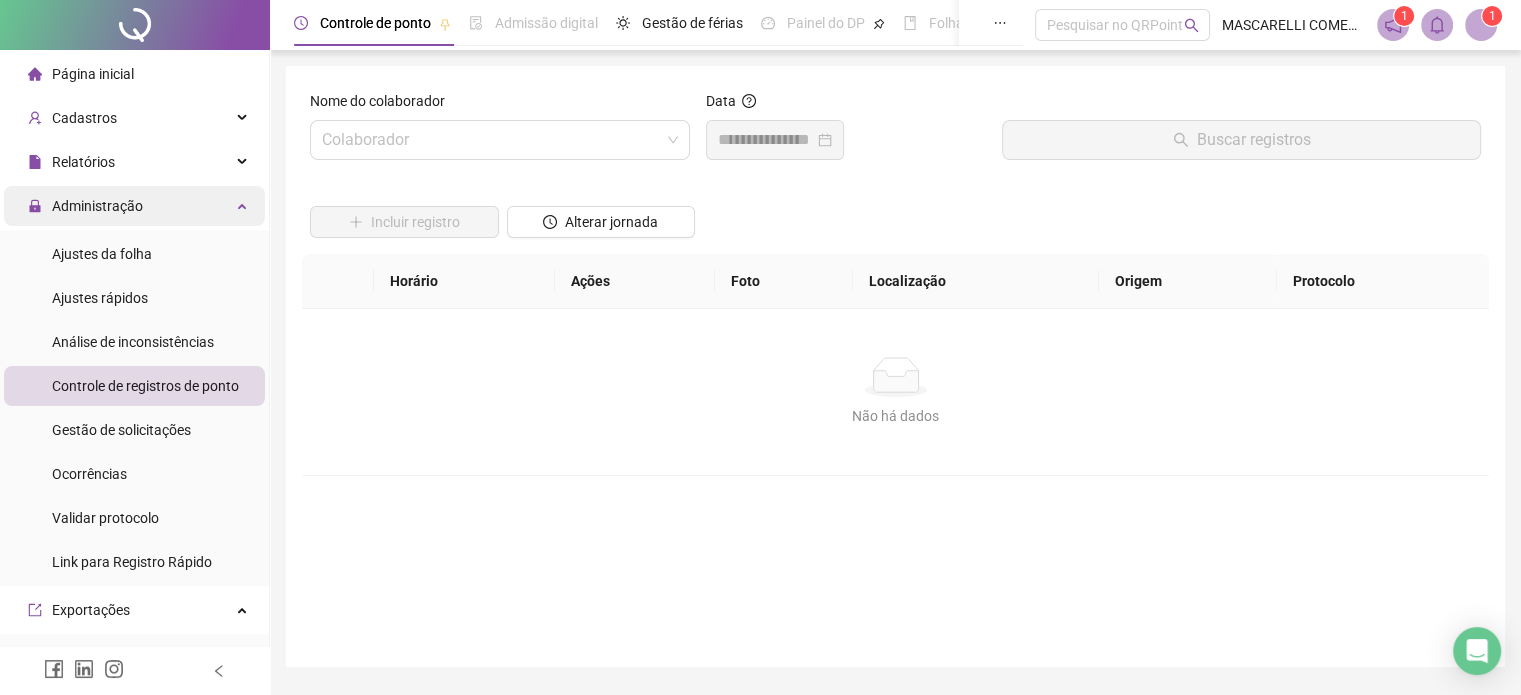 click on "Administração" at bounding box center [134, 206] 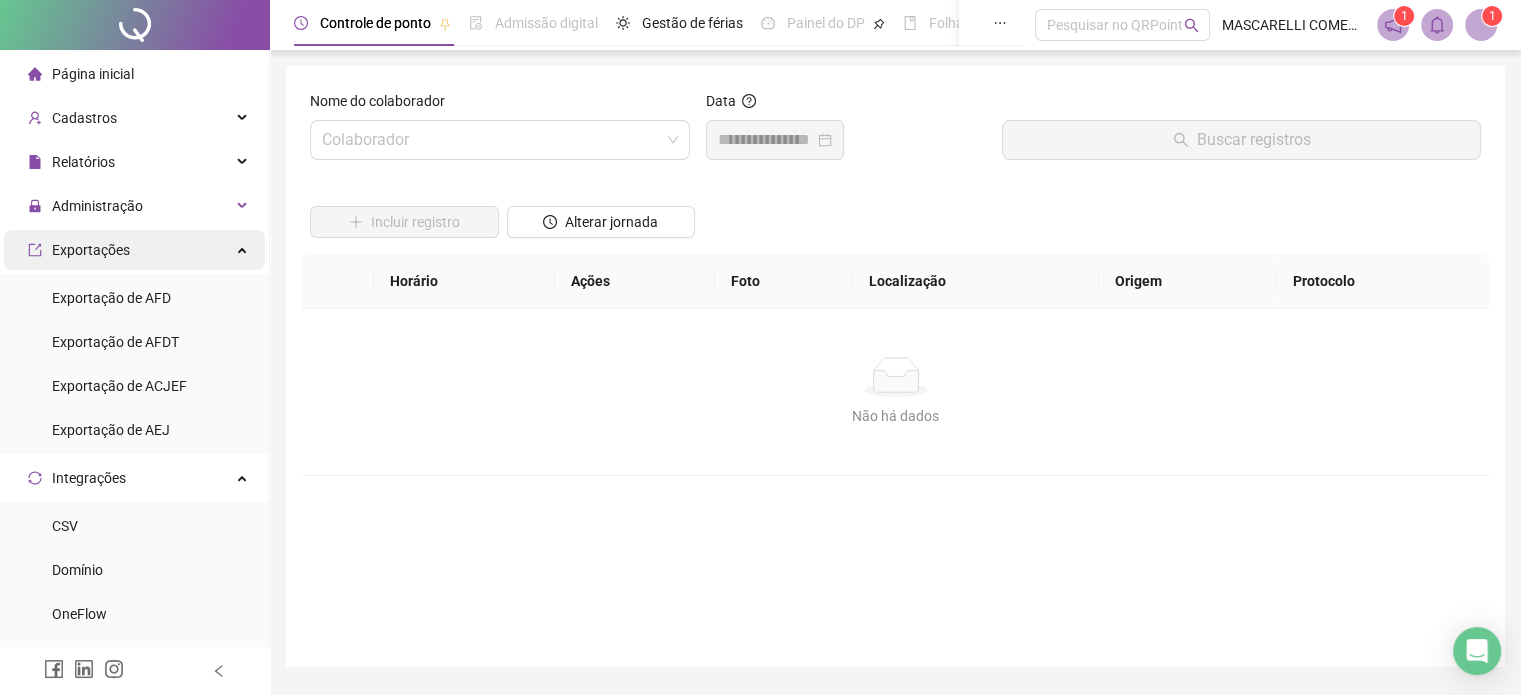 click on "Exportações" at bounding box center (134, 250) 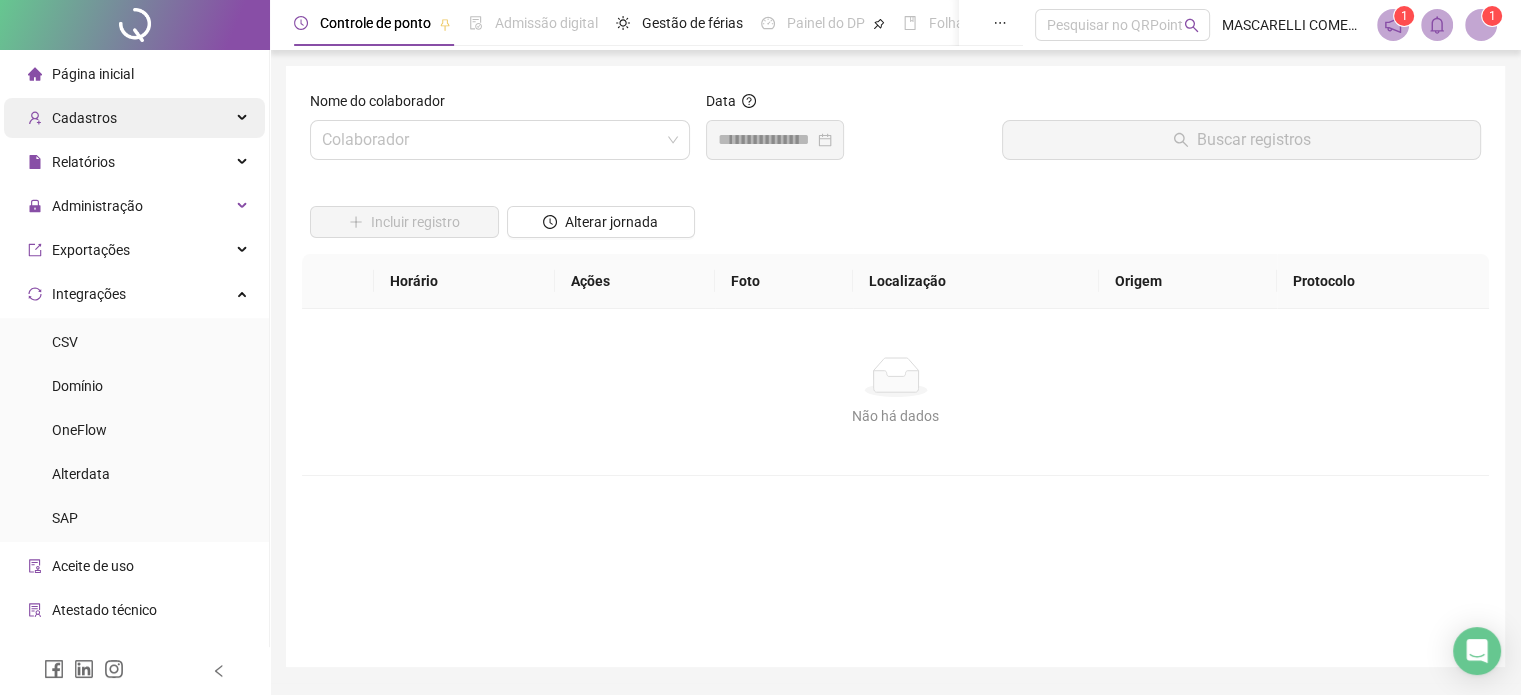 click on "Cadastros" at bounding box center [134, 118] 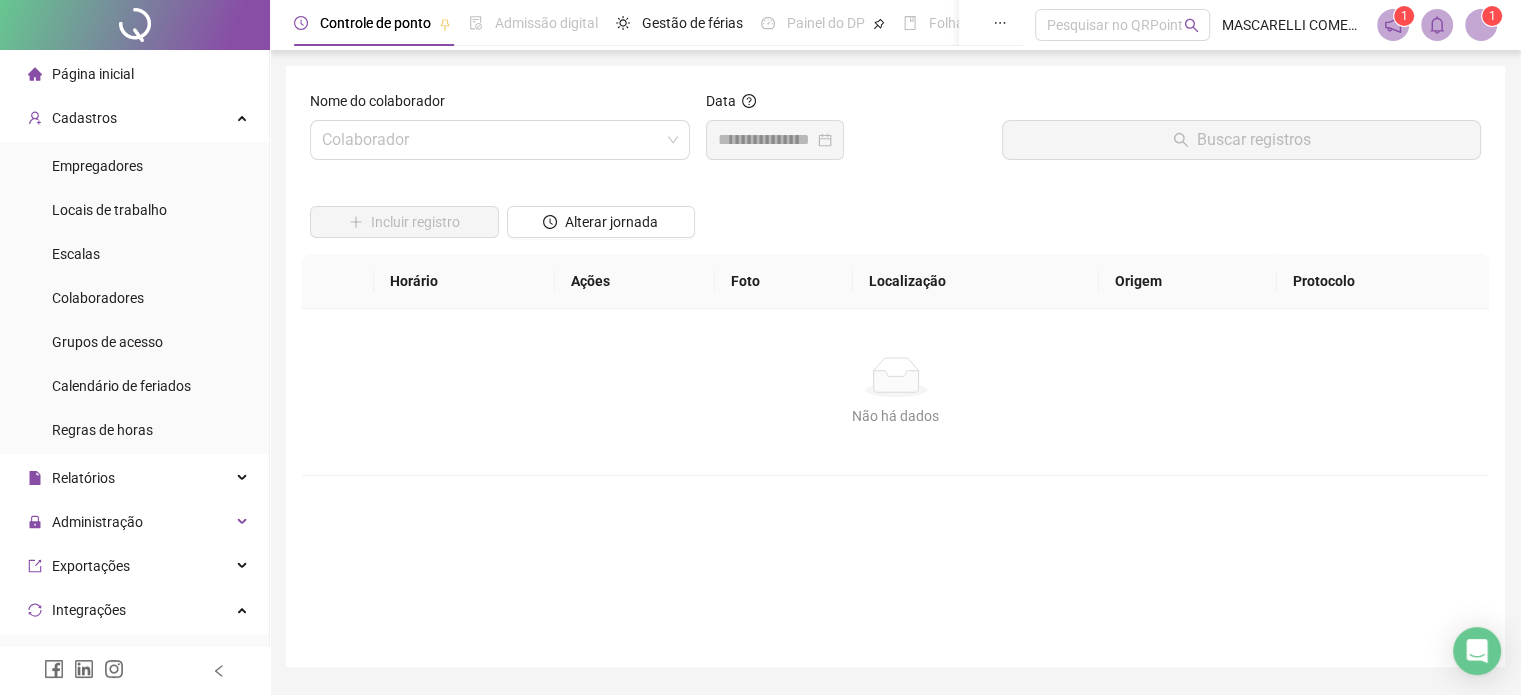 click on "Página inicial" at bounding box center (93, 74) 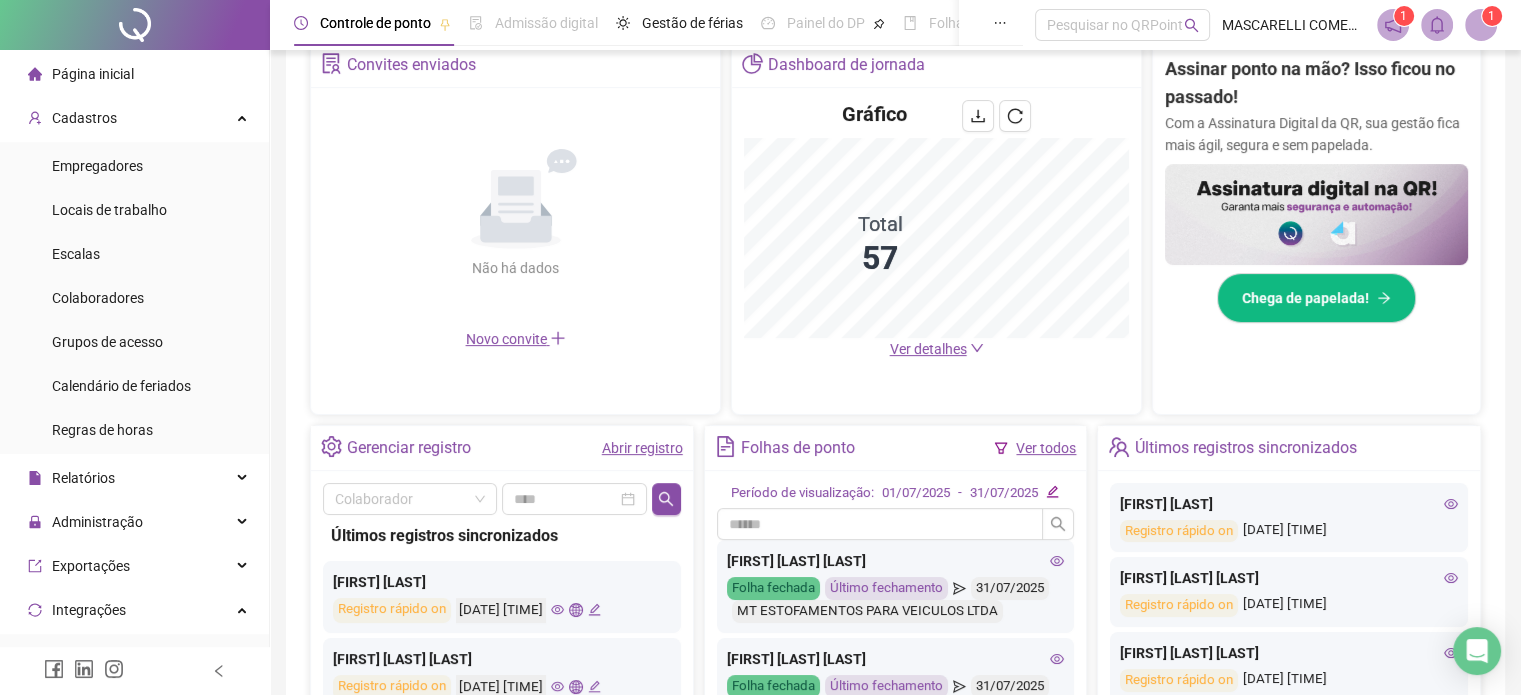 scroll, scrollTop: 500, scrollLeft: 0, axis: vertical 